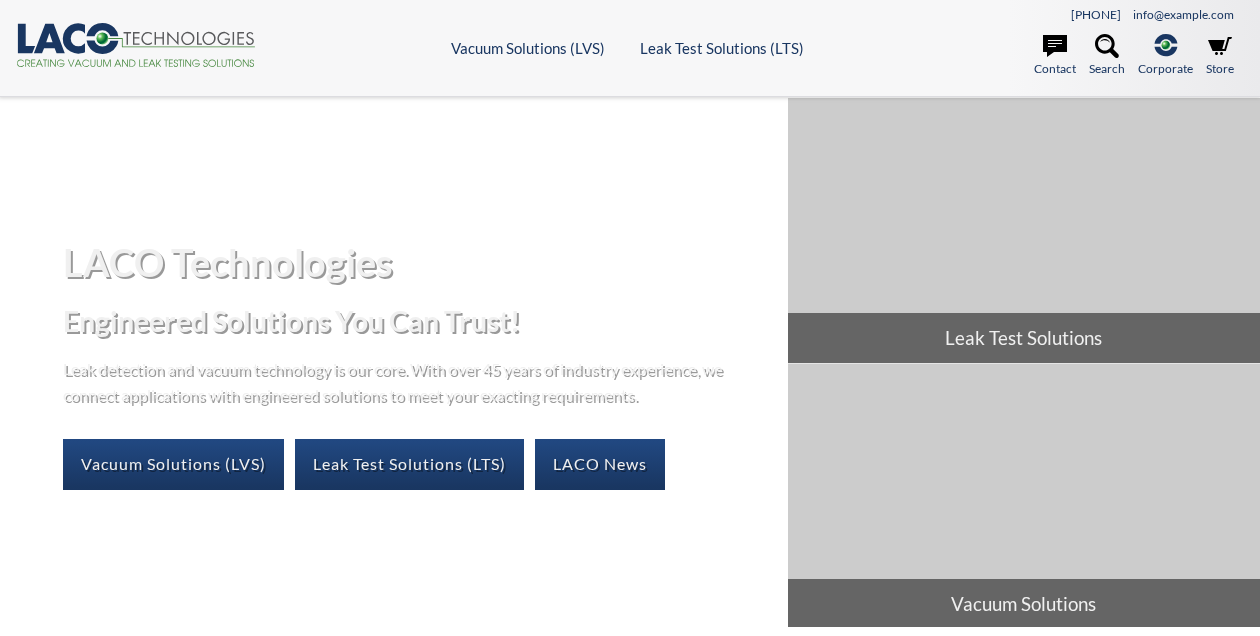 scroll, scrollTop: 0, scrollLeft: 0, axis: both 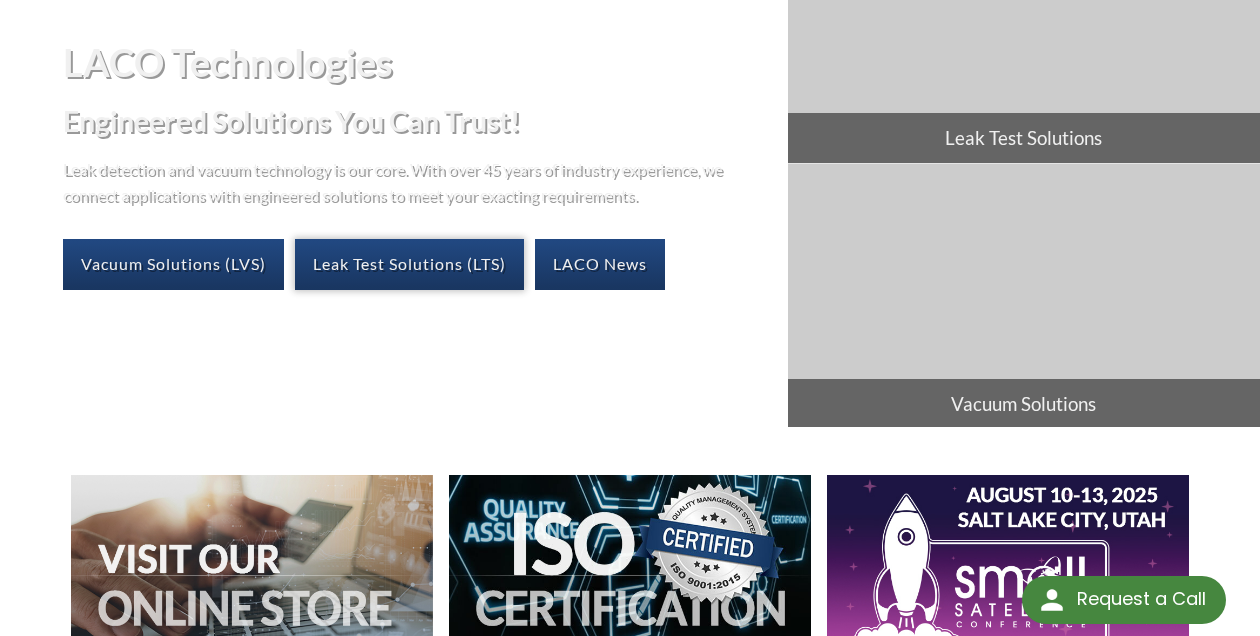 click on "Leak Test Solutions (LTS)" at bounding box center (409, 264) 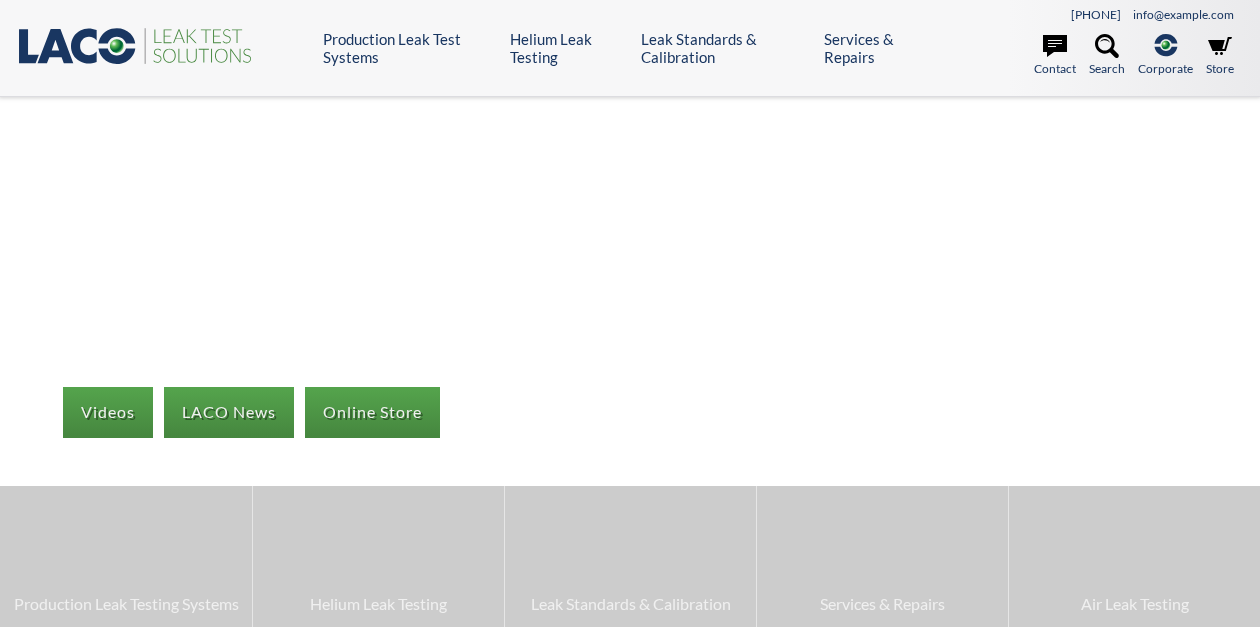 scroll, scrollTop: 0, scrollLeft: 0, axis: both 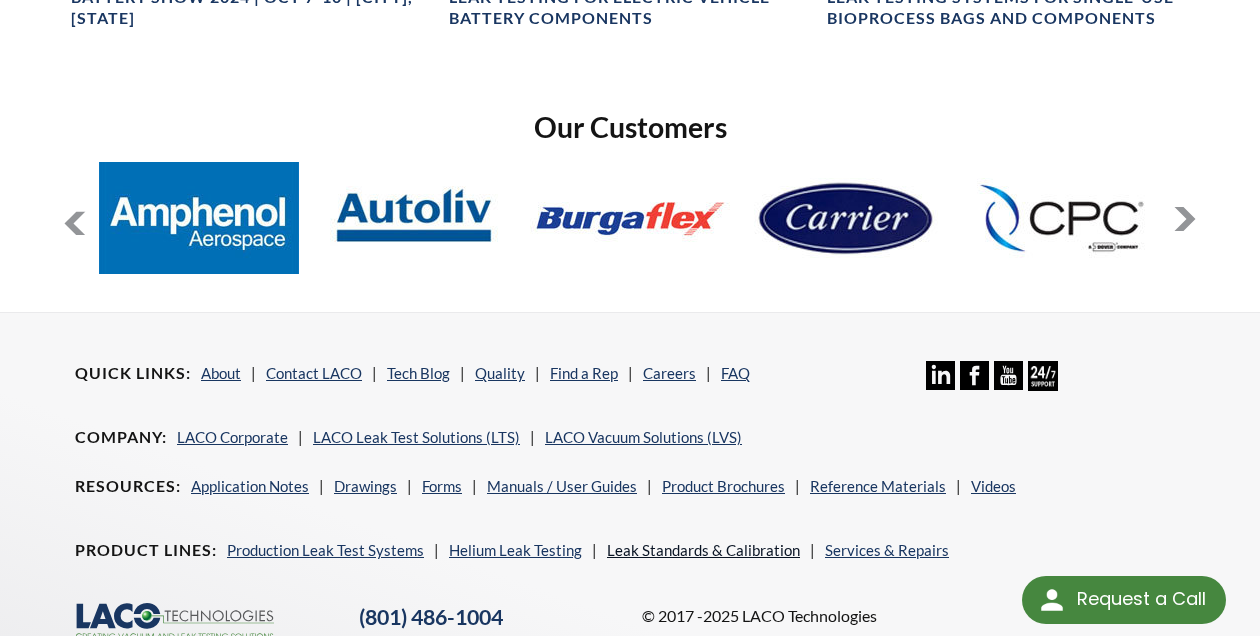 click on "Leak Standards & Calibration" at bounding box center [703, 550] 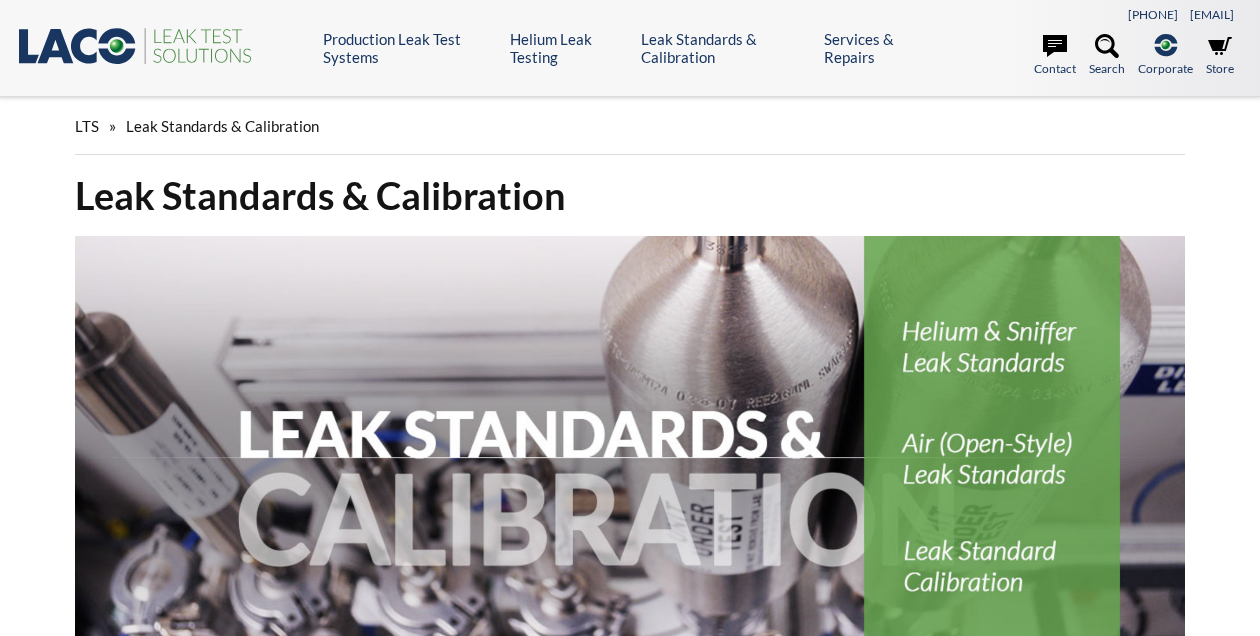 scroll, scrollTop: 0, scrollLeft: 0, axis: both 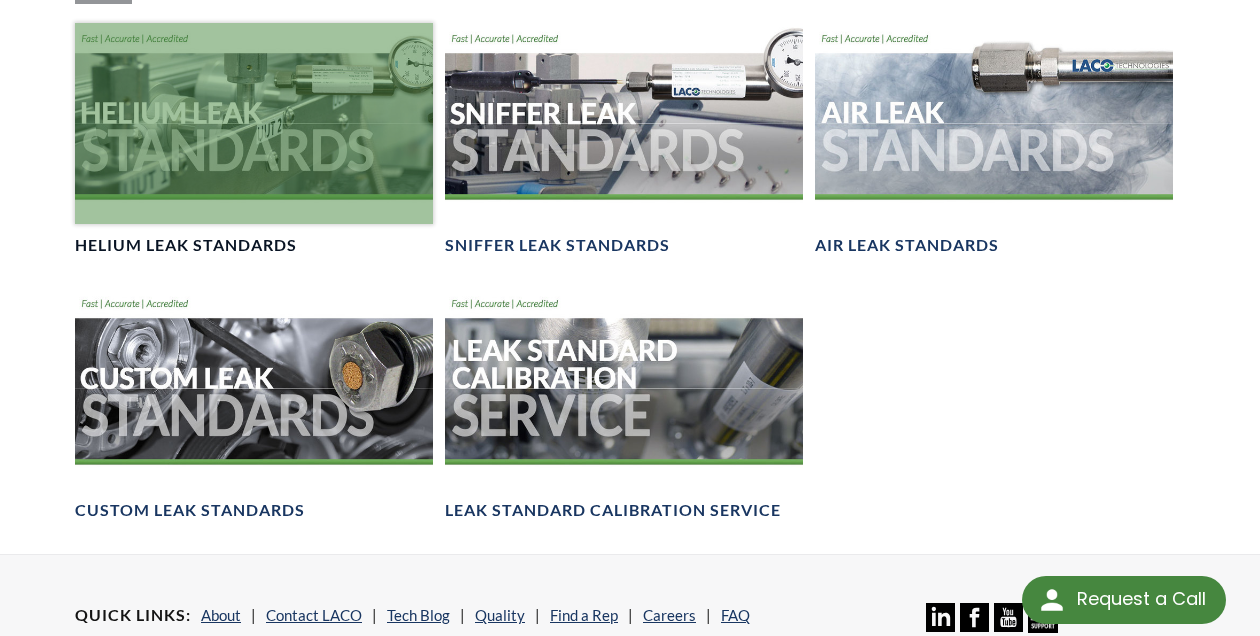 click at bounding box center [254, 123] 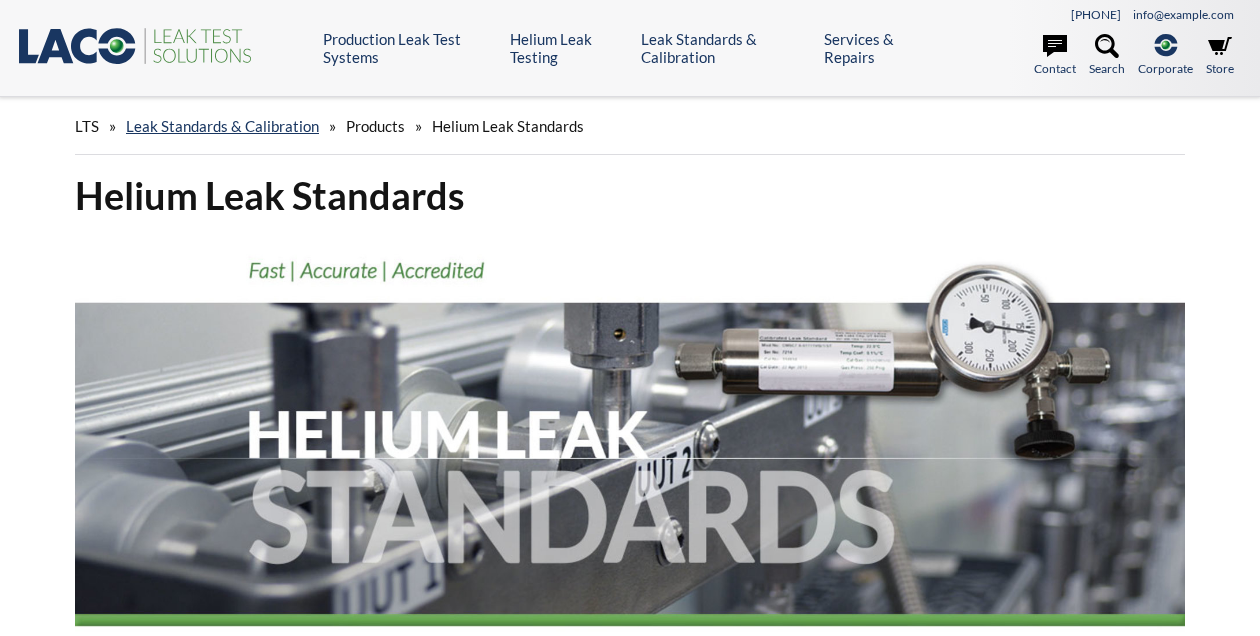 scroll, scrollTop: 0, scrollLeft: 0, axis: both 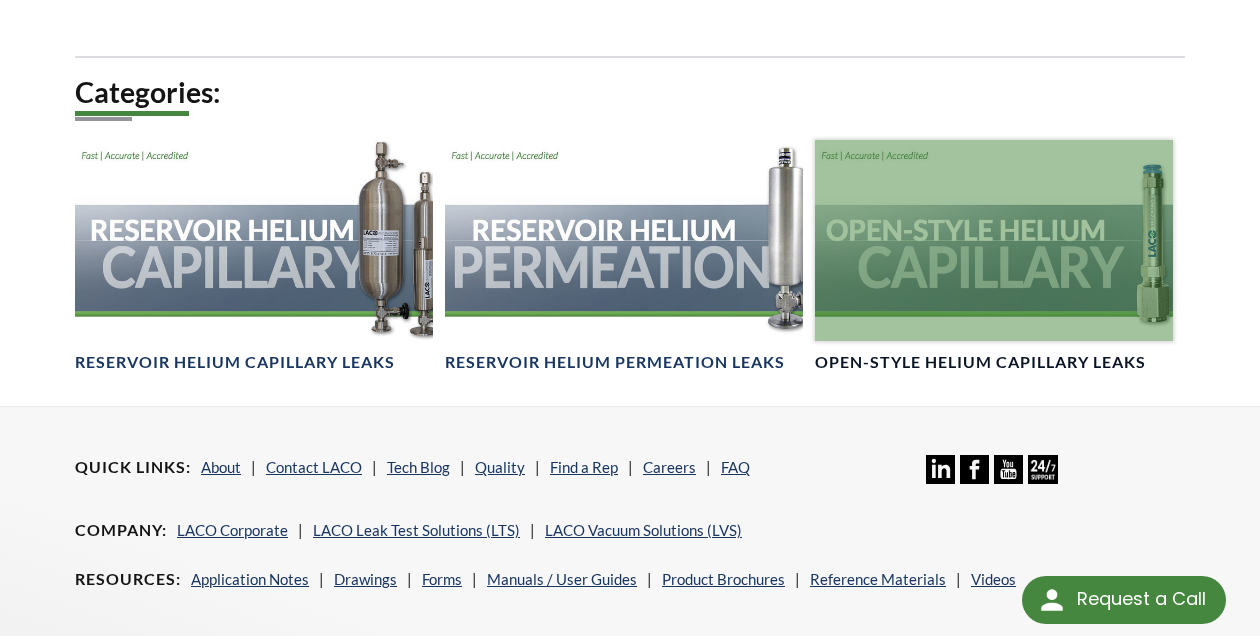 click at bounding box center [994, 240] 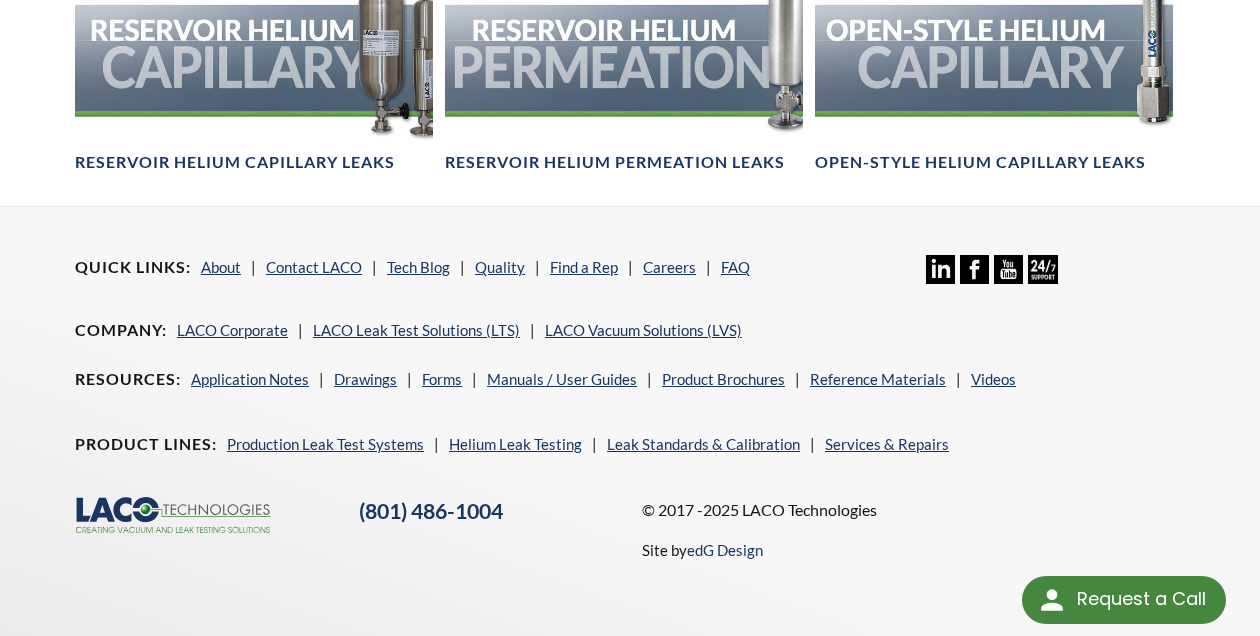 scroll, scrollTop: 1560, scrollLeft: 0, axis: vertical 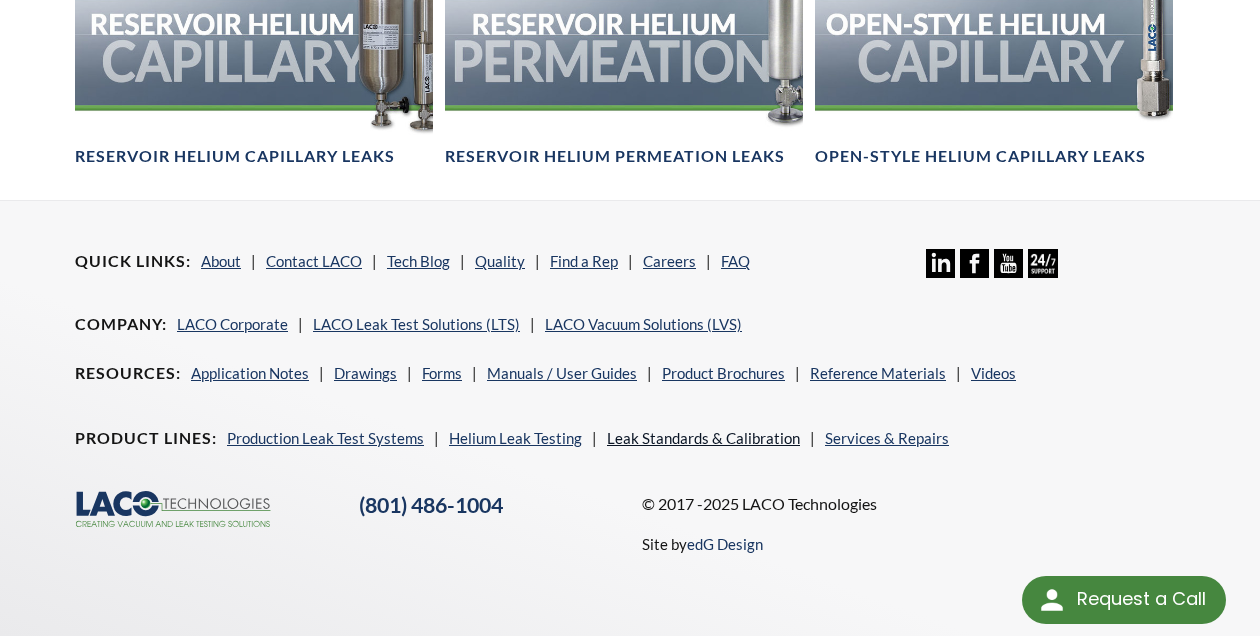 click on "Leak Standards & Calibration" at bounding box center [703, 438] 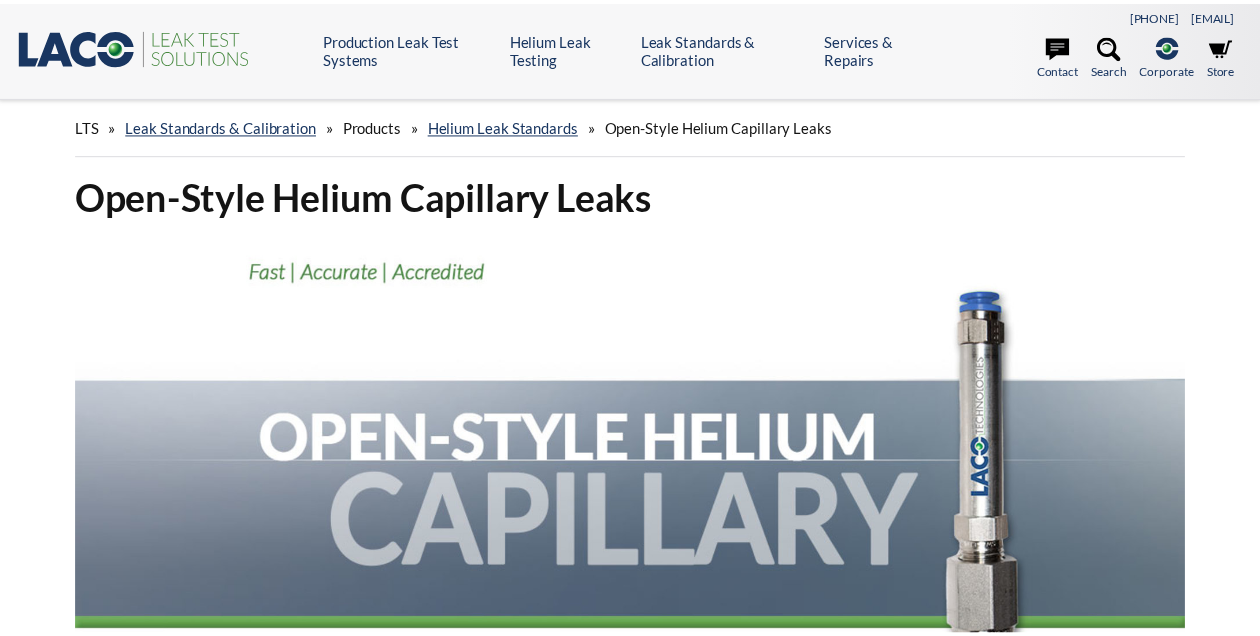 scroll, scrollTop: 0, scrollLeft: 0, axis: both 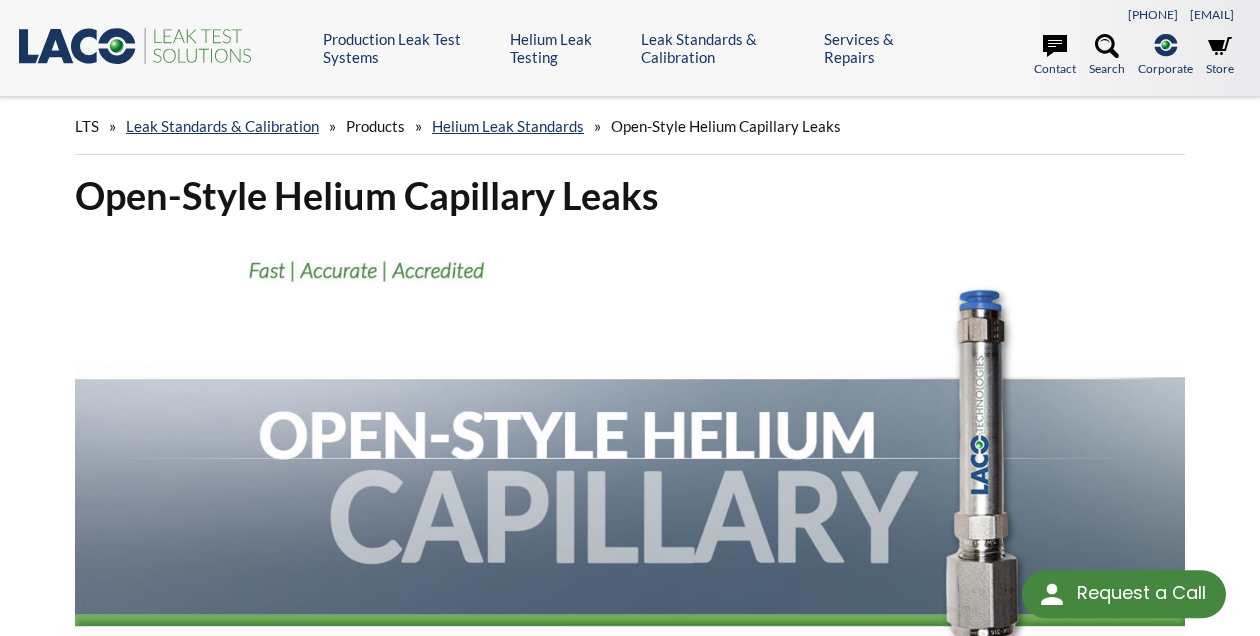 select 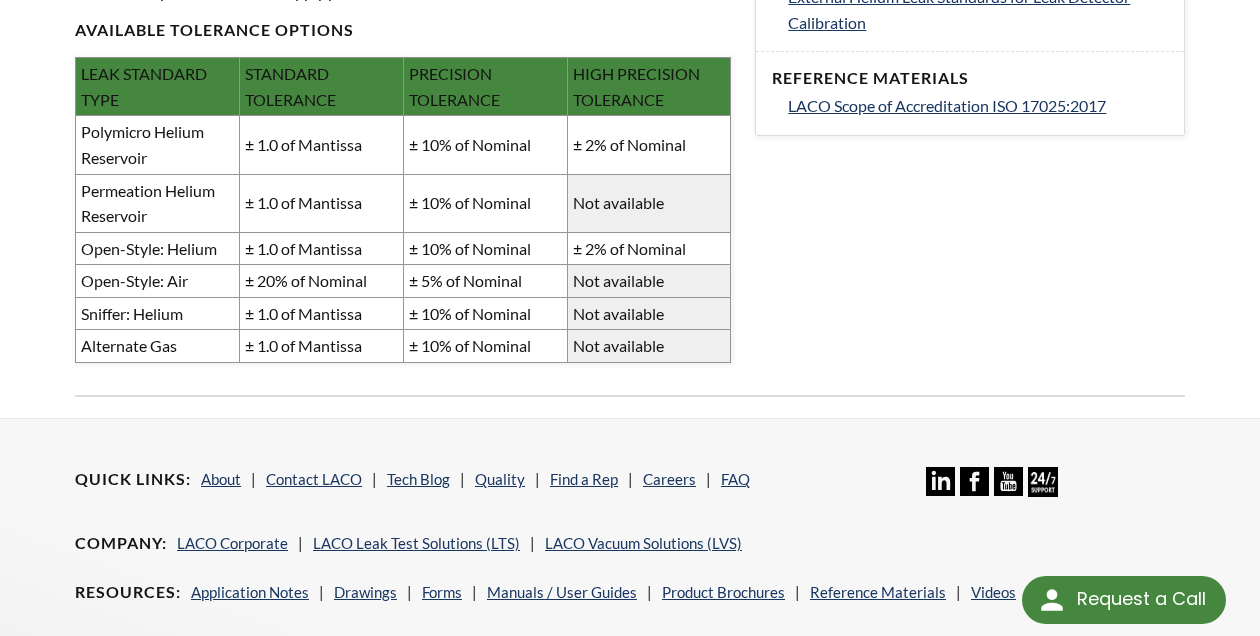 scroll, scrollTop: 992, scrollLeft: 0, axis: vertical 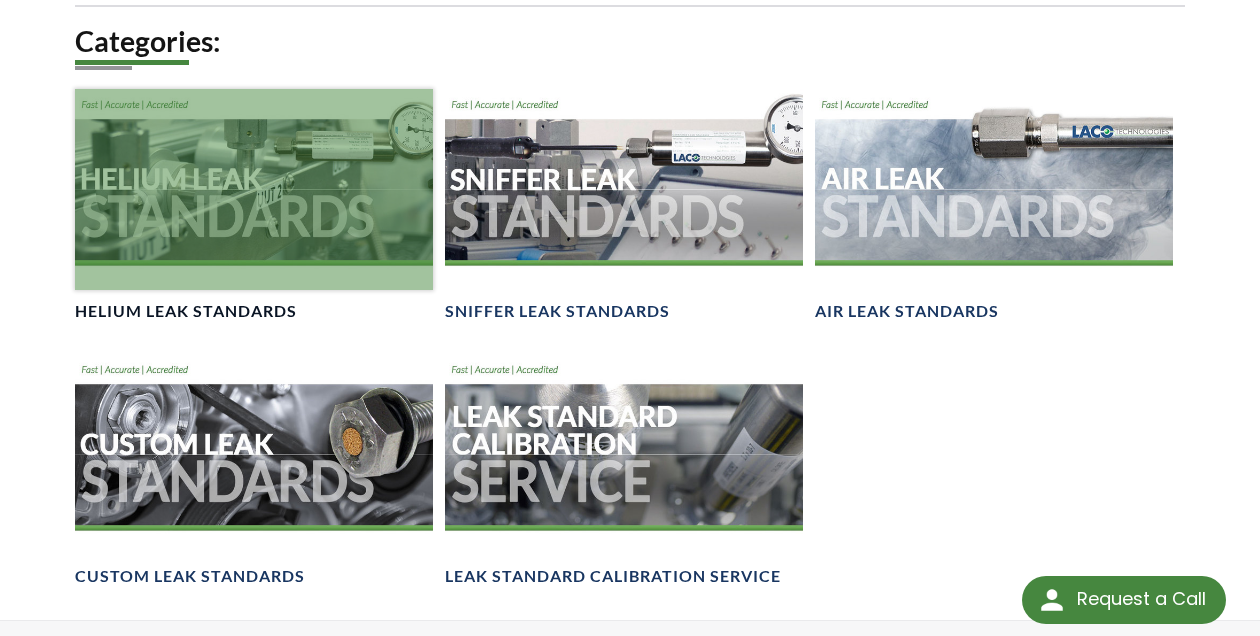 click at bounding box center [254, 189] 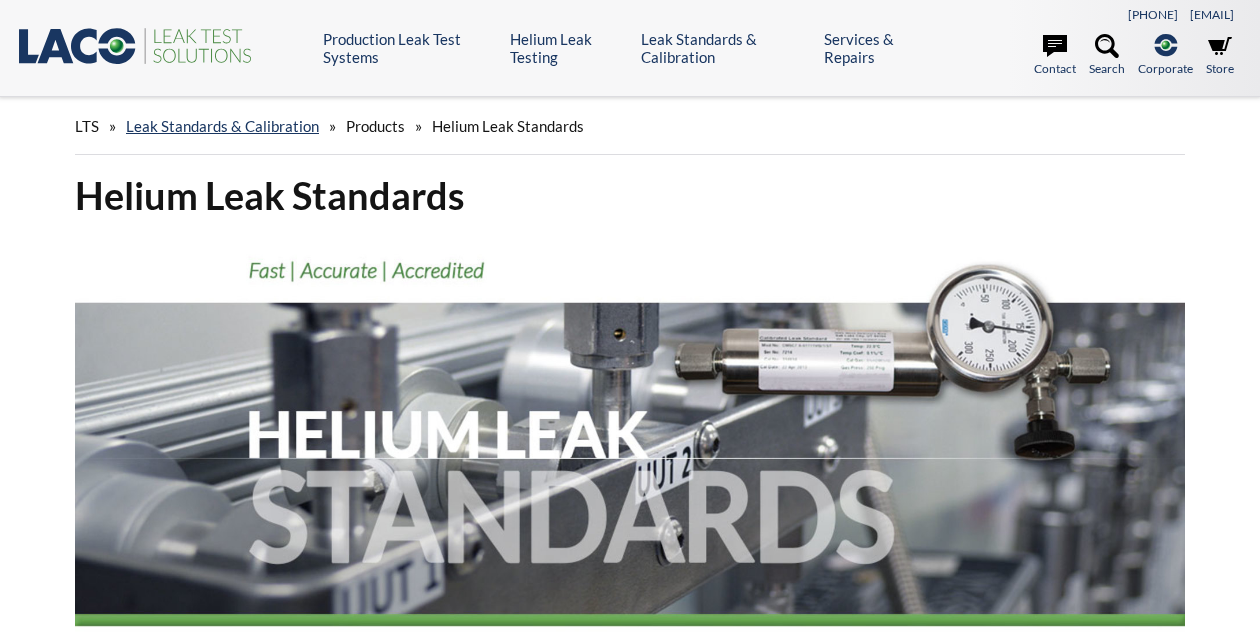 scroll, scrollTop: 0, scrollLeft: 0, axis: both 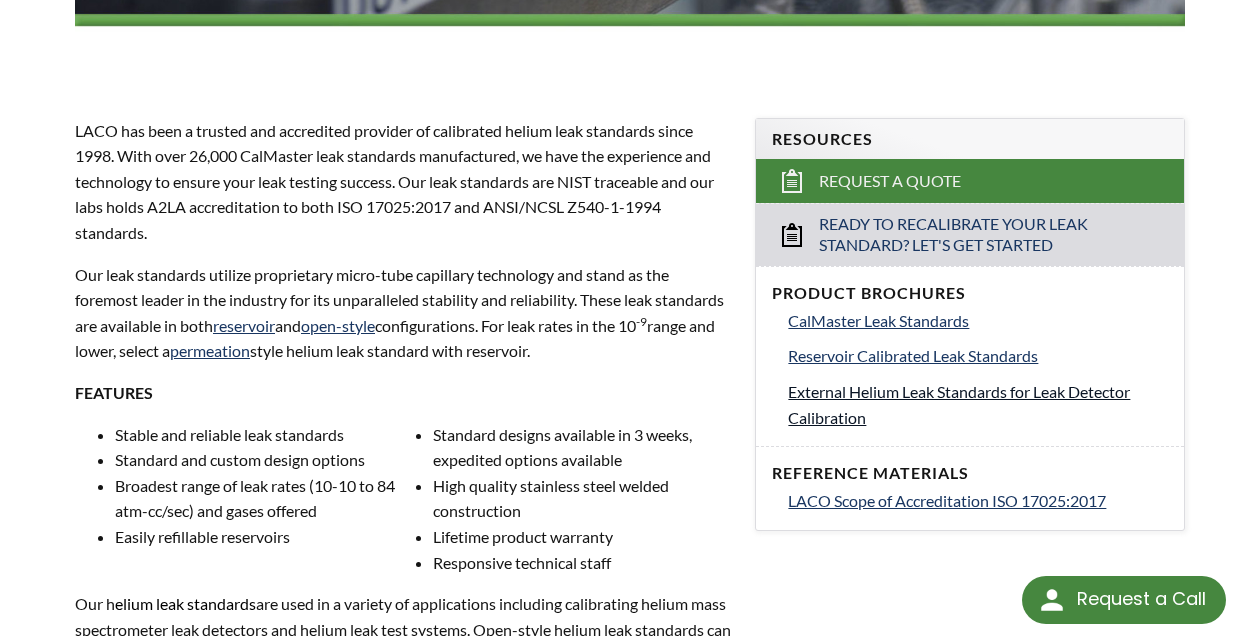 click on "External Helium Leak Standards for Leak Detector Calibration" at bounding box center [959, 404] 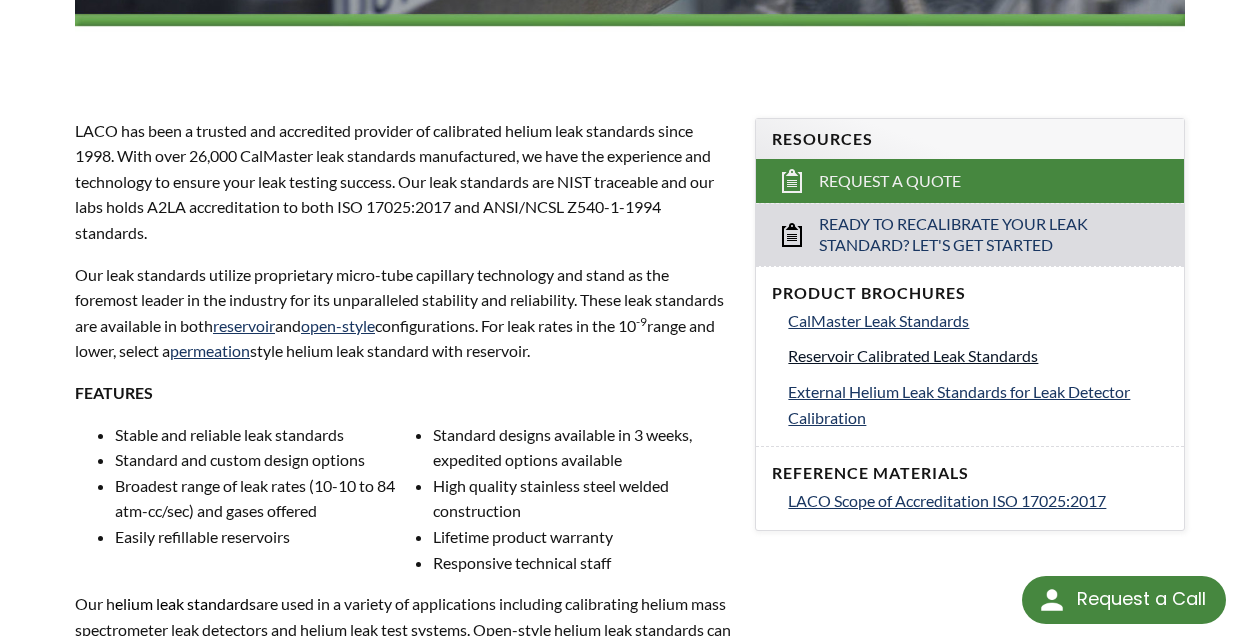 click on "Reservoir Calibrated Leak Standards" at bounding box center (913, 355) 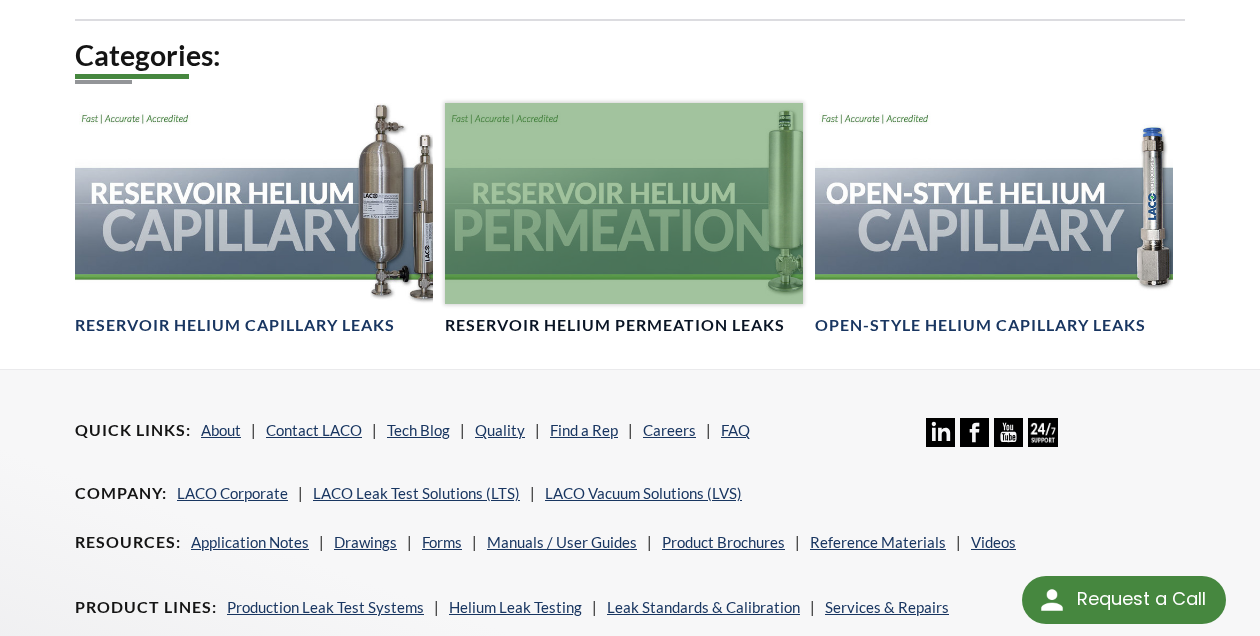 scroll, scrollTop: 1400, scrollLeft: 0, axis: vertical 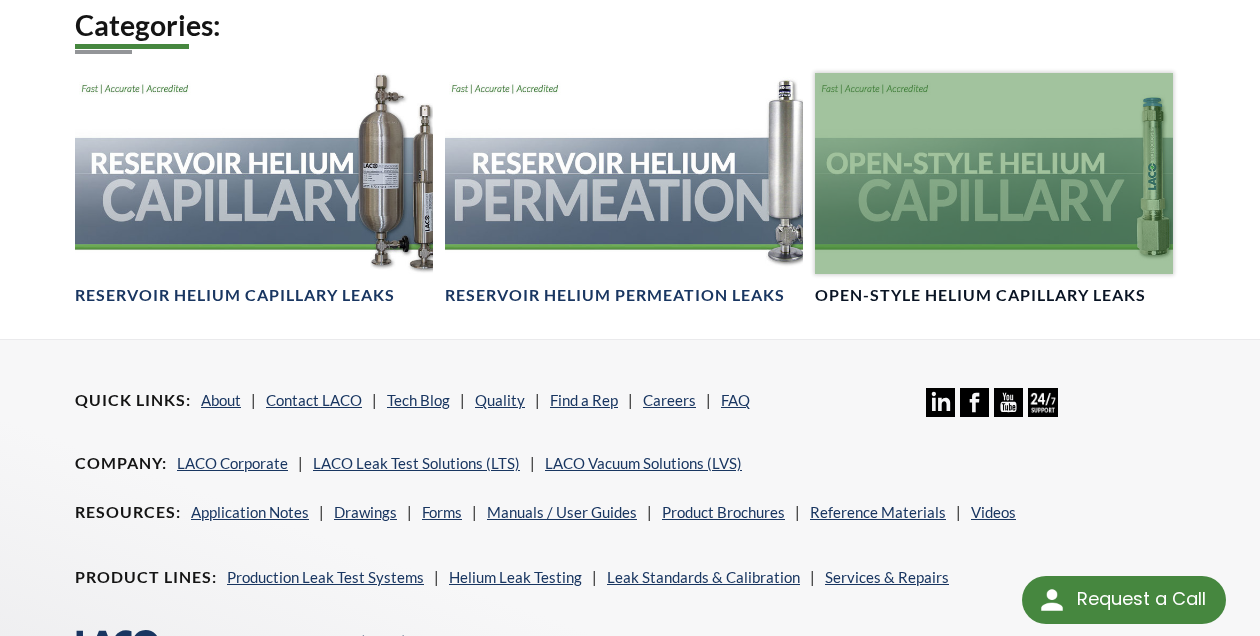 click at bounding box center [994, 173] 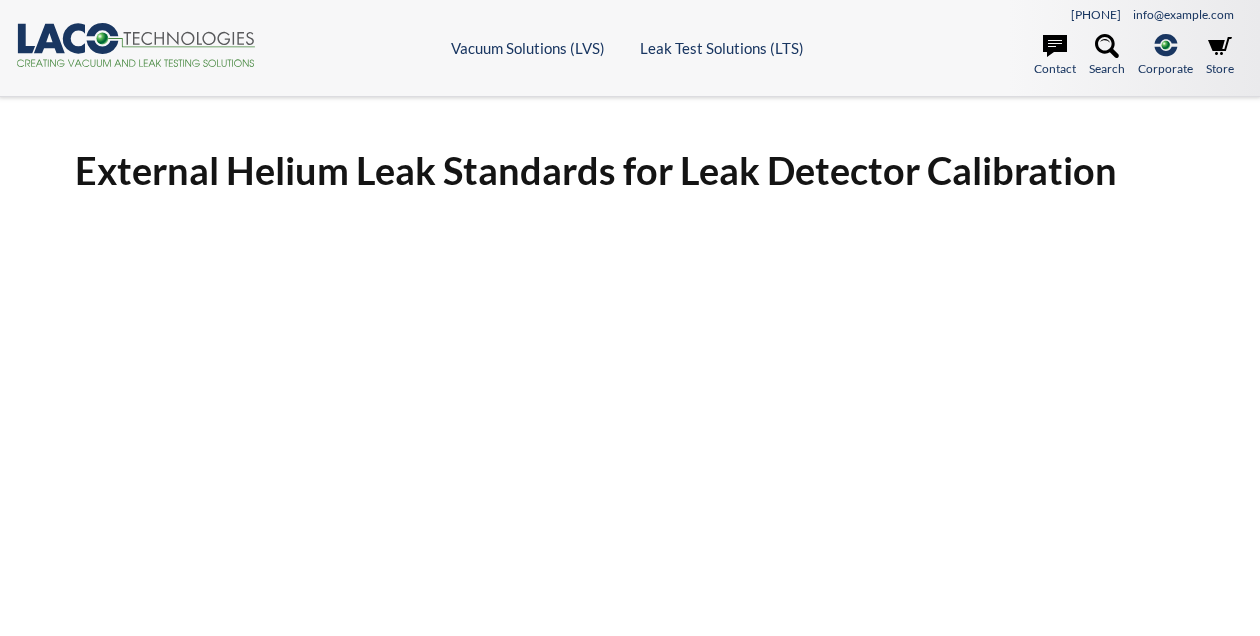 scroll, scrollTop: 0, scrollLeft: 0, axis: both 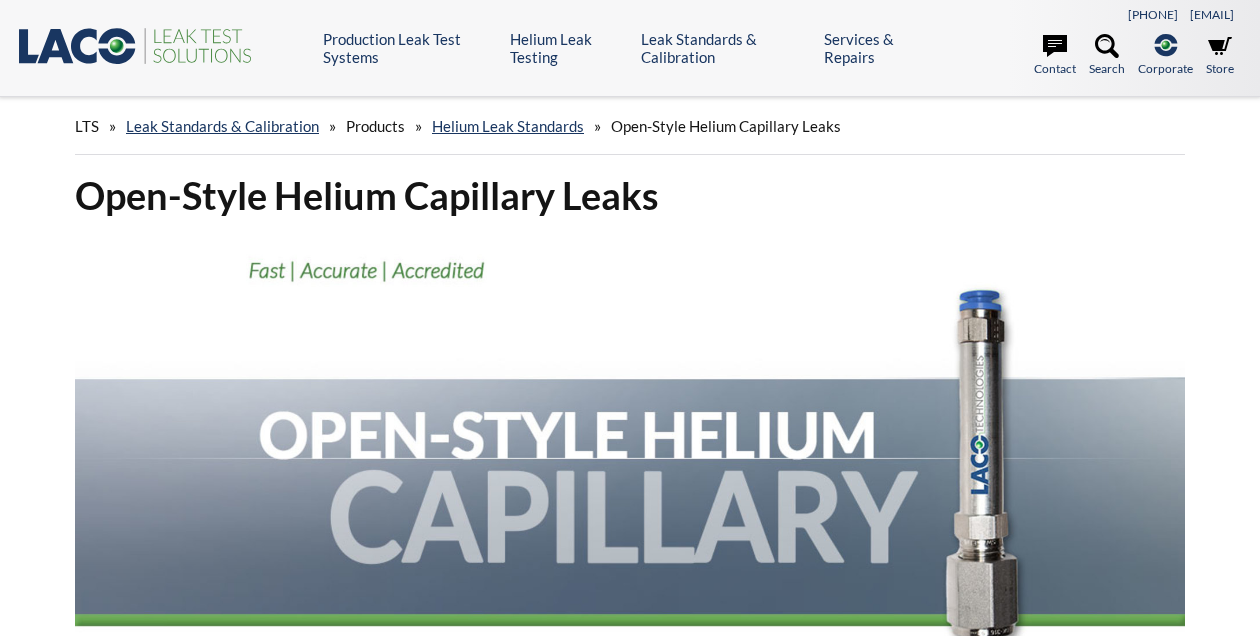 select 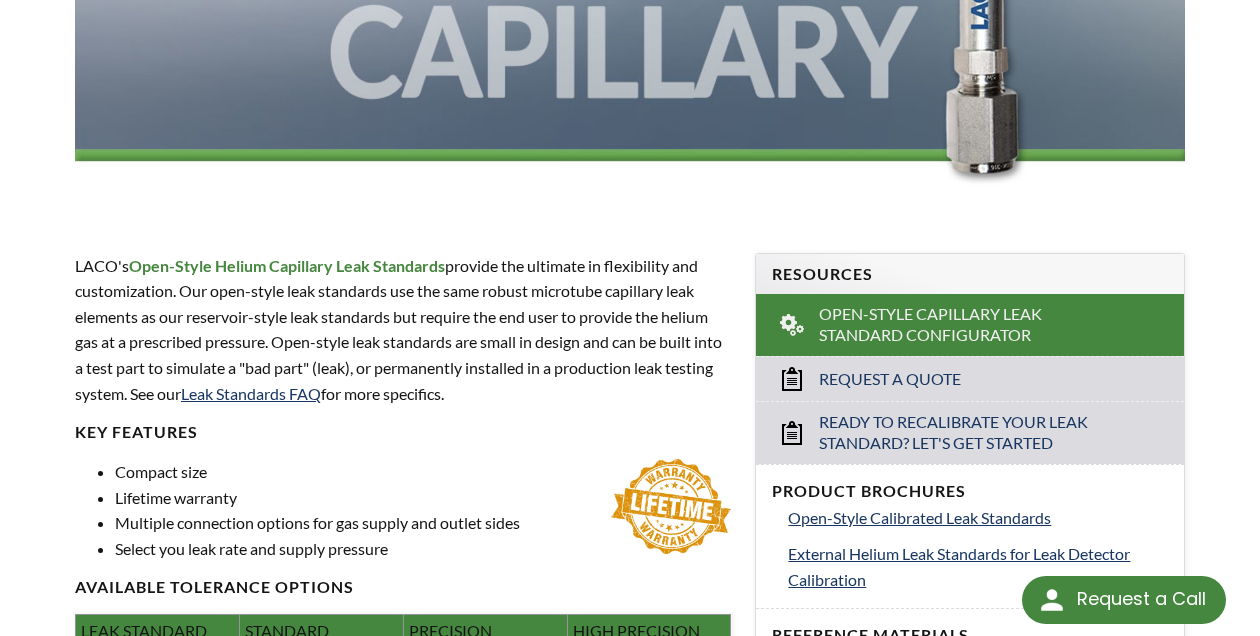scroll, scrollTop: 466, scrollLeft: 0, axis: vertical 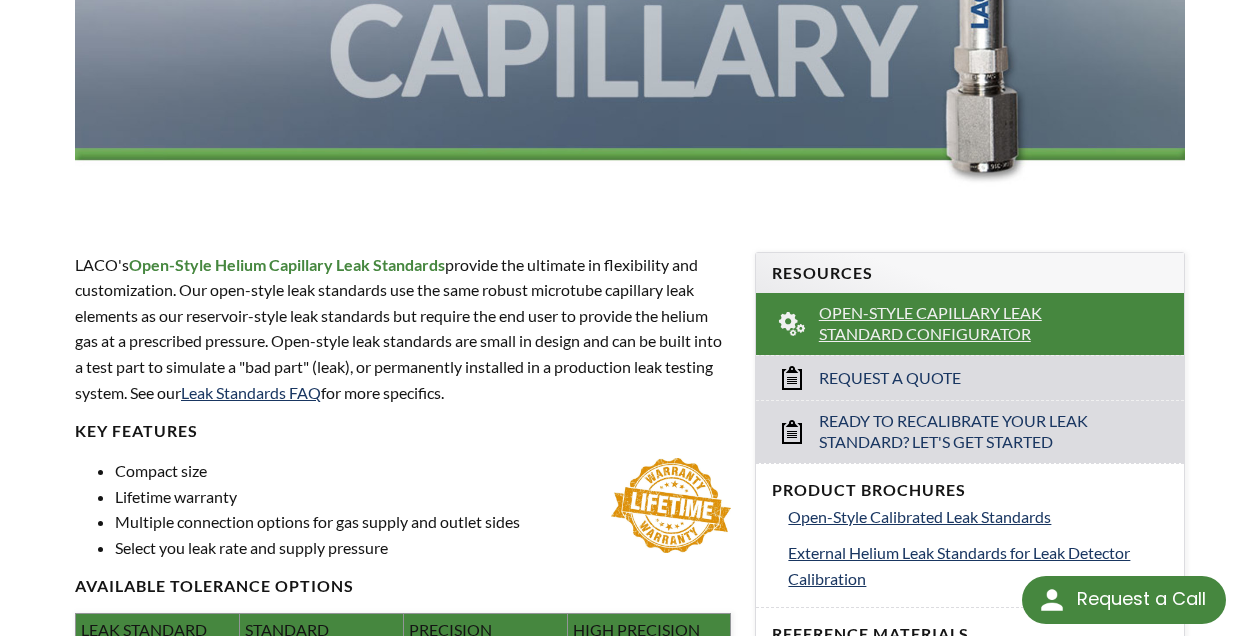 click on "Open-Style Capillary Leak Standard Configurator" at bounding box center [971, 324] 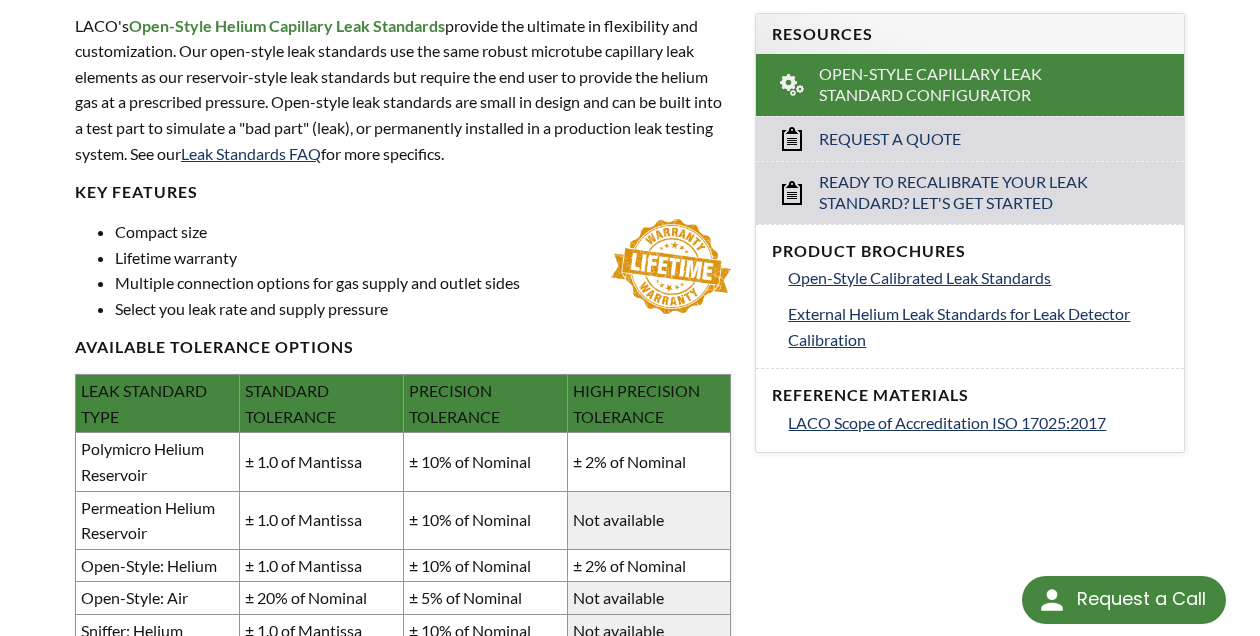 scroll, scrollTop: 700, scrollLeft: 0, axis: vertical 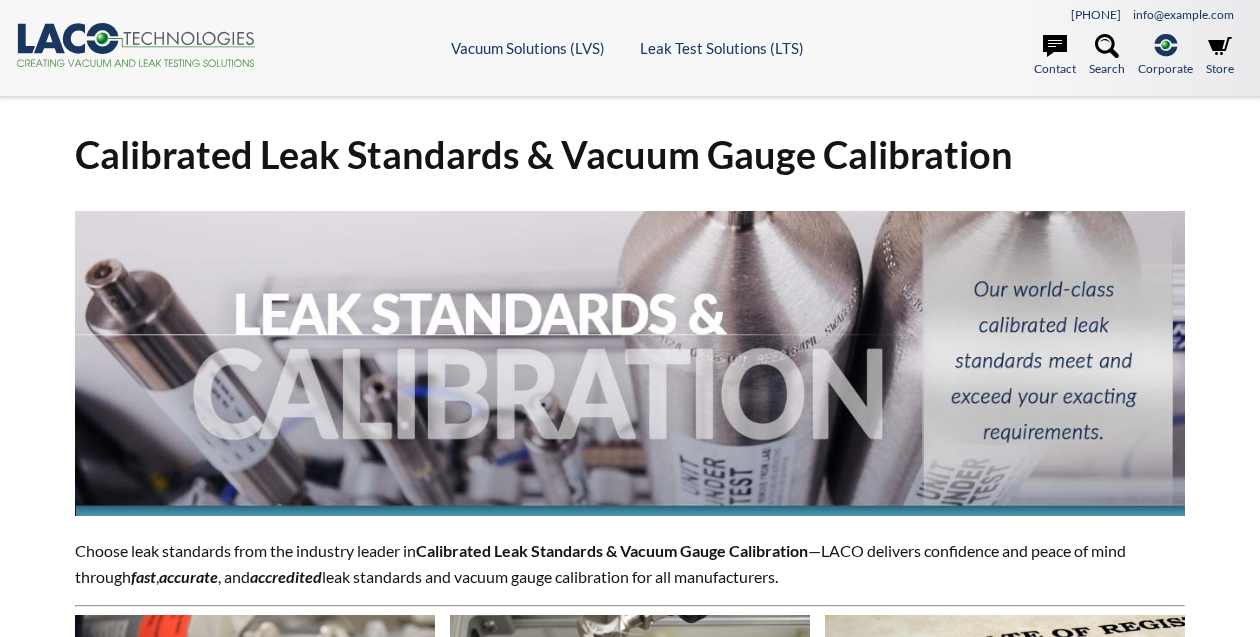 select 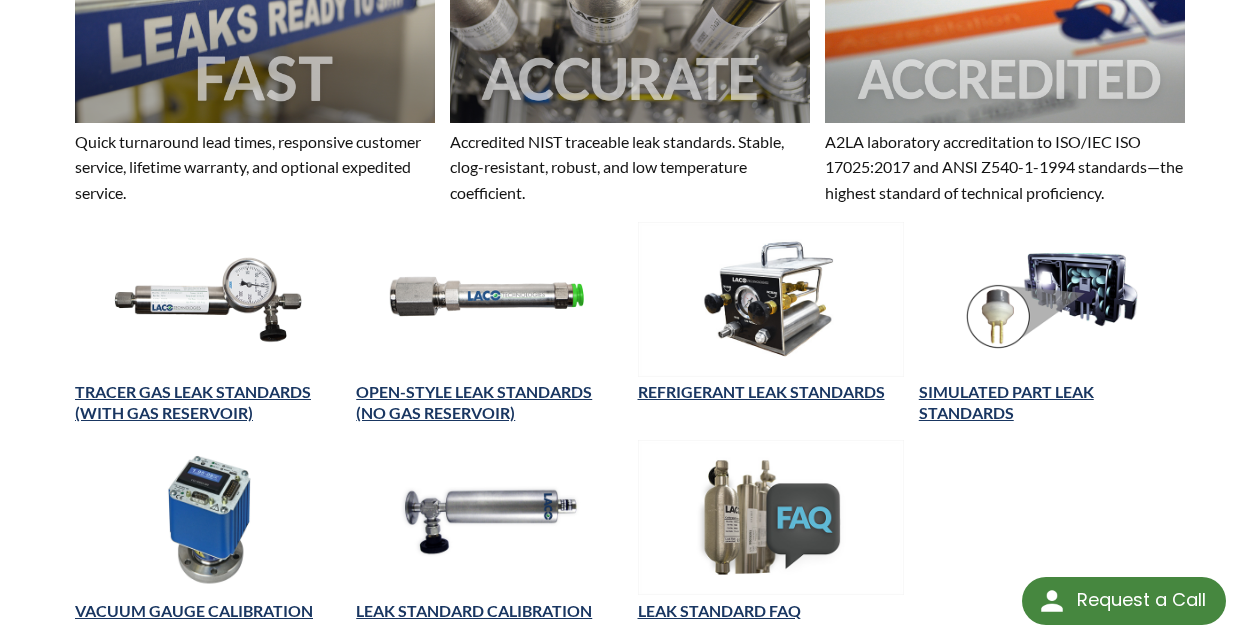 scroll, scrollTop: 733, scrollLeft: 0, axis: vertical 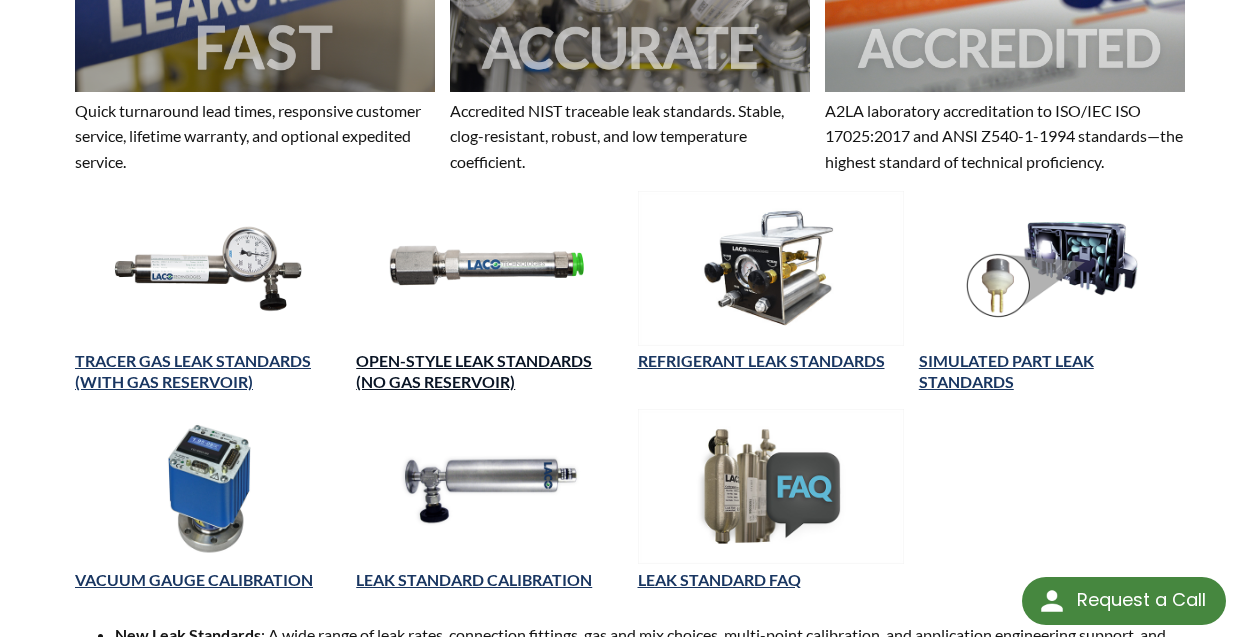 click on "OPEN-STYLE
LEAK STANDARDS (NO GAS RESERVOIR)" at bounding box center (474, 371) 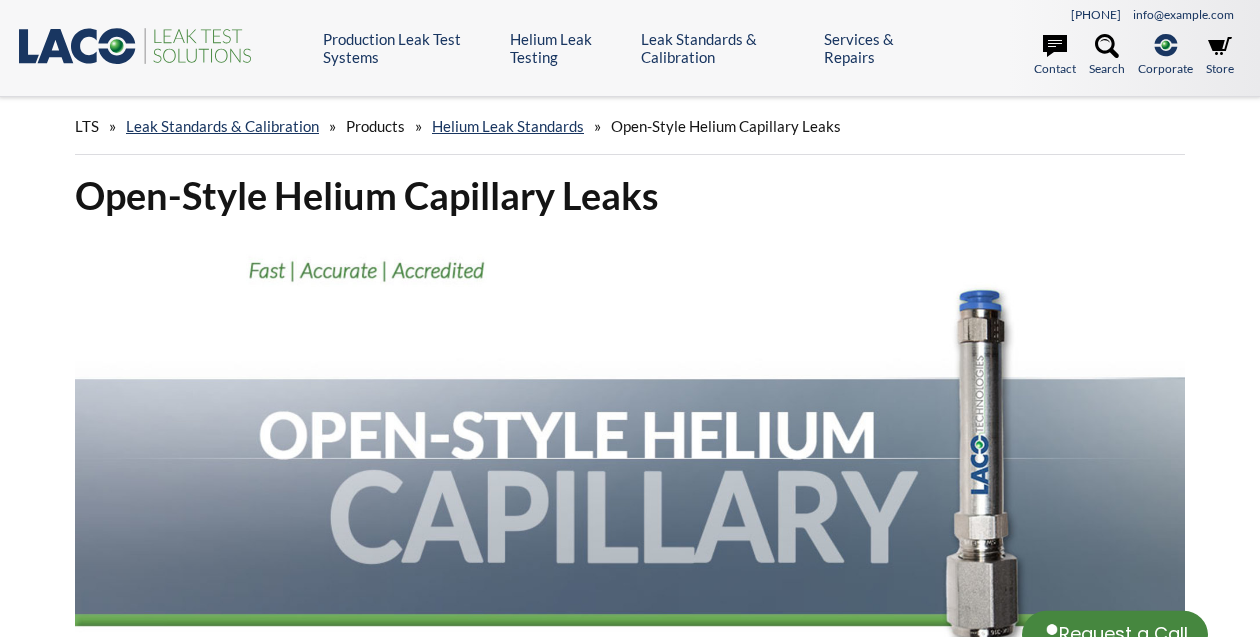scroll, scrollTop: 0, scrollLeft: 0, axis: both 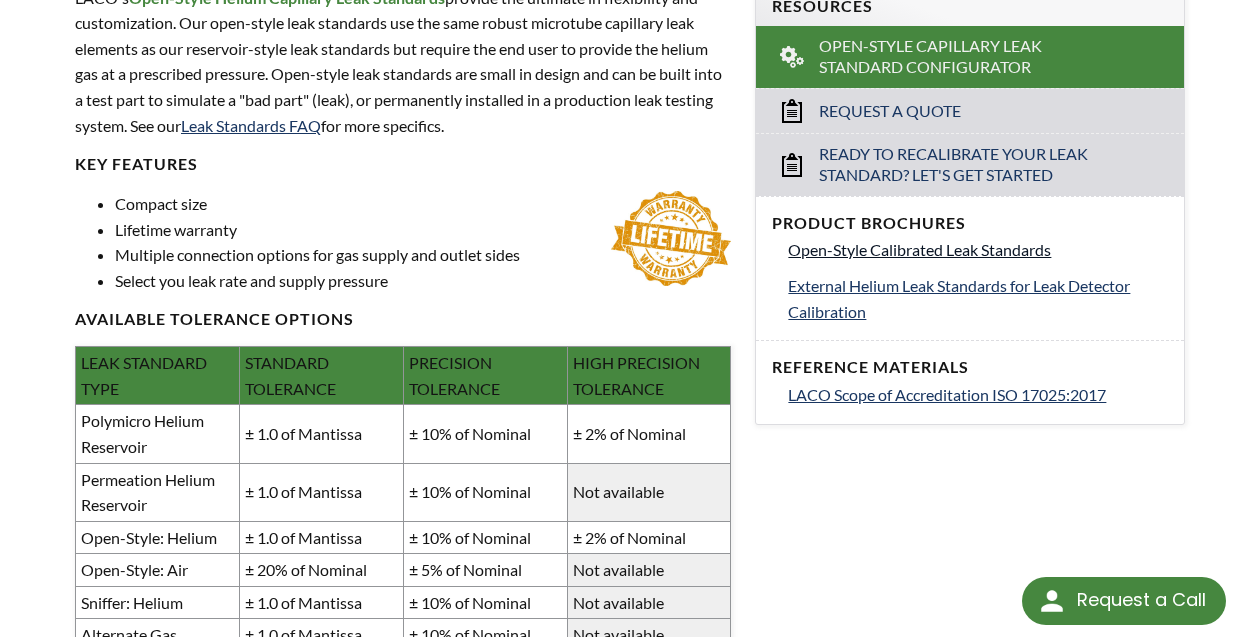 click on "Open-Style Calibrated Leak Standards" at bounding box center [919, 249] 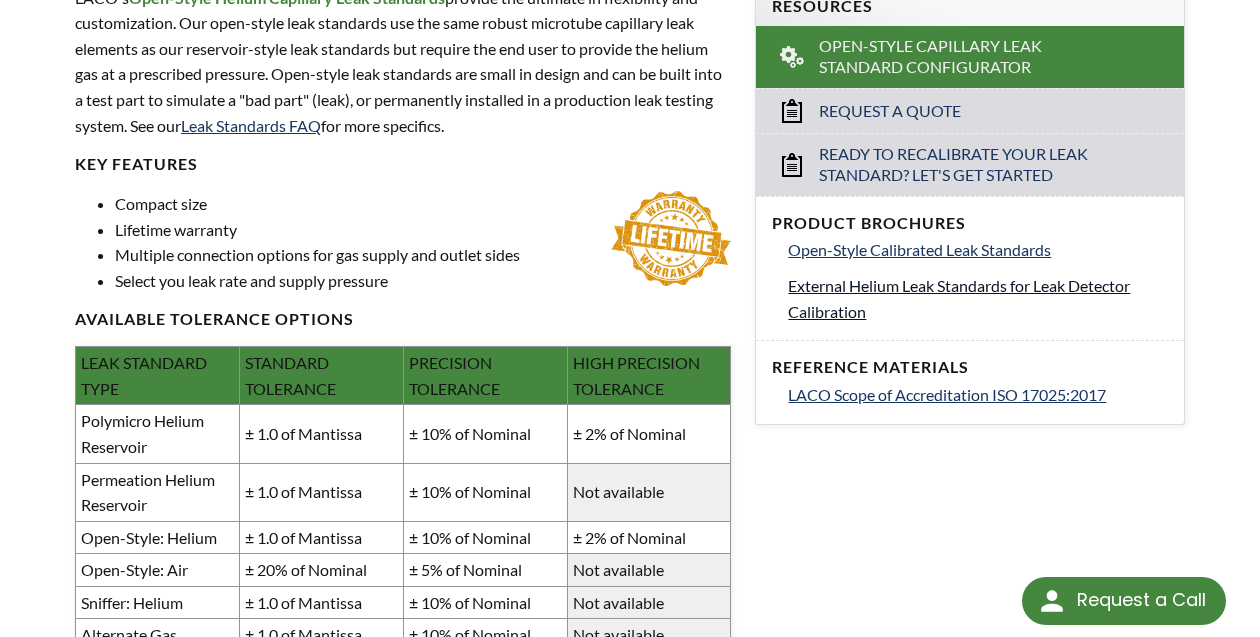 click on "External Helium Leak Standards for Leak Detector Calibration" at bounding box center [959, 298] 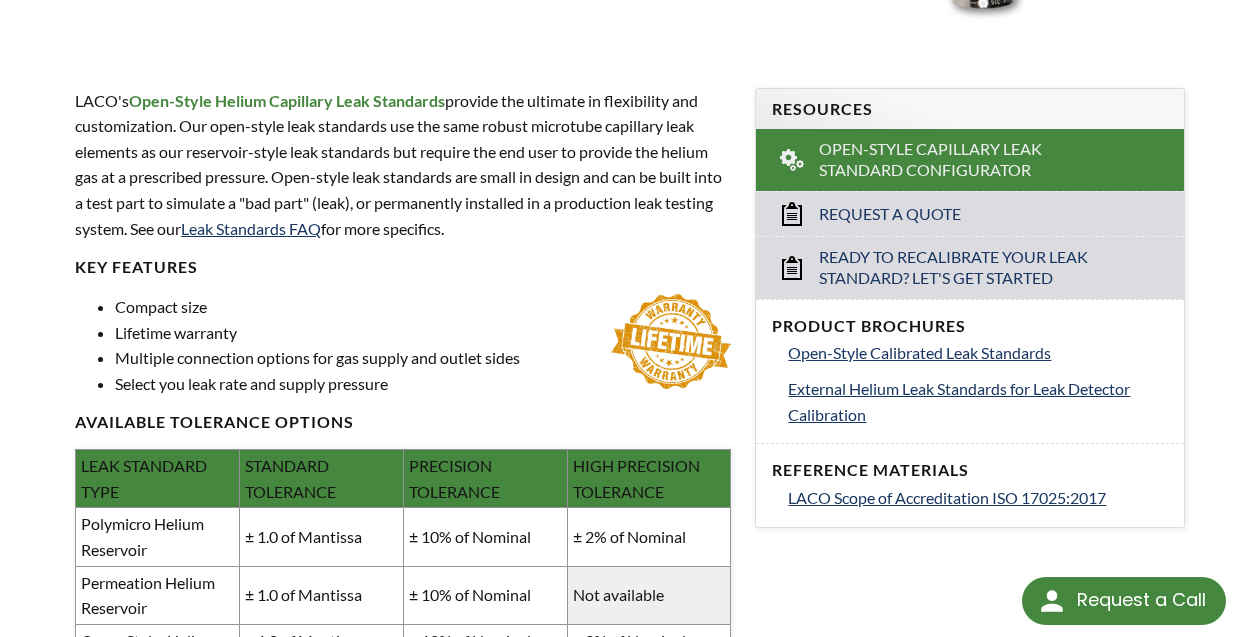 scroll, scrollTop: 698, scrollLeft: 0, axis: vertical 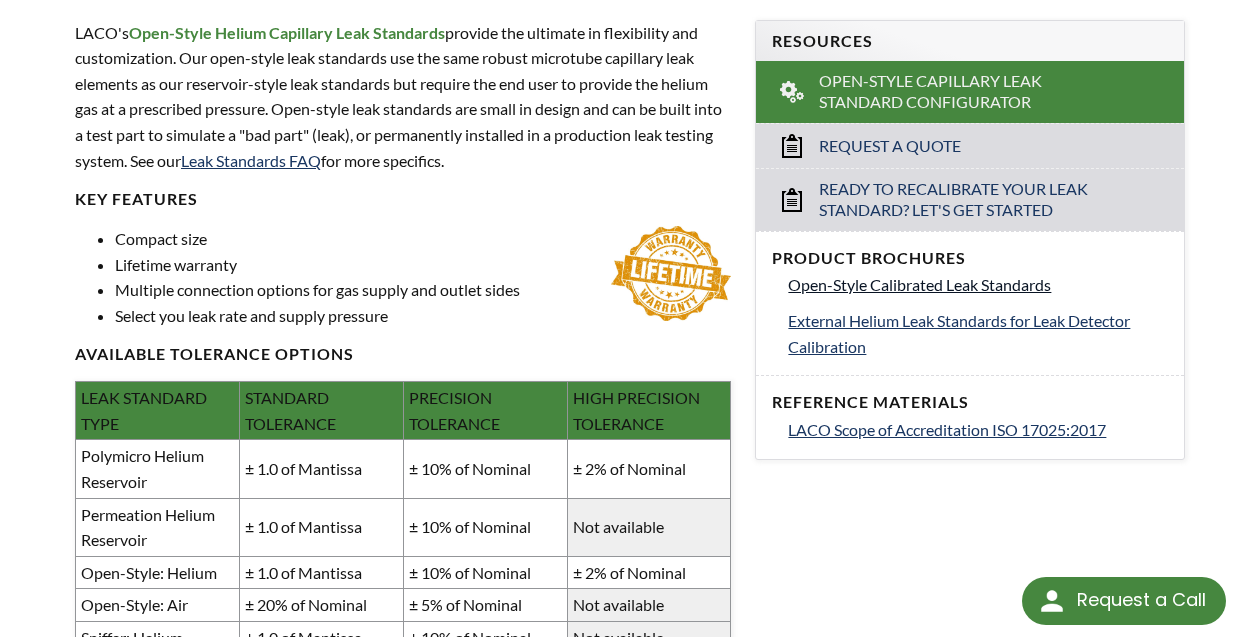 click on "Open-Style Calibrated Leak Standards" at bounding box center [919, 284] 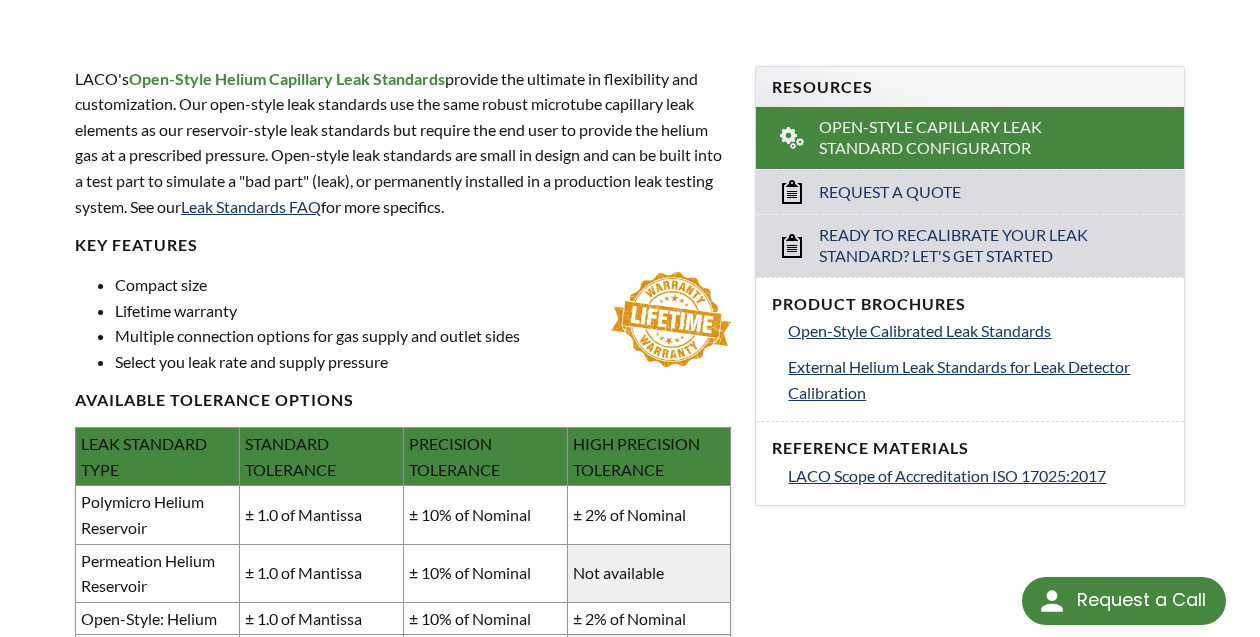 scroll, scrollTop: 565, scrollLeft: 0, axis: vertical 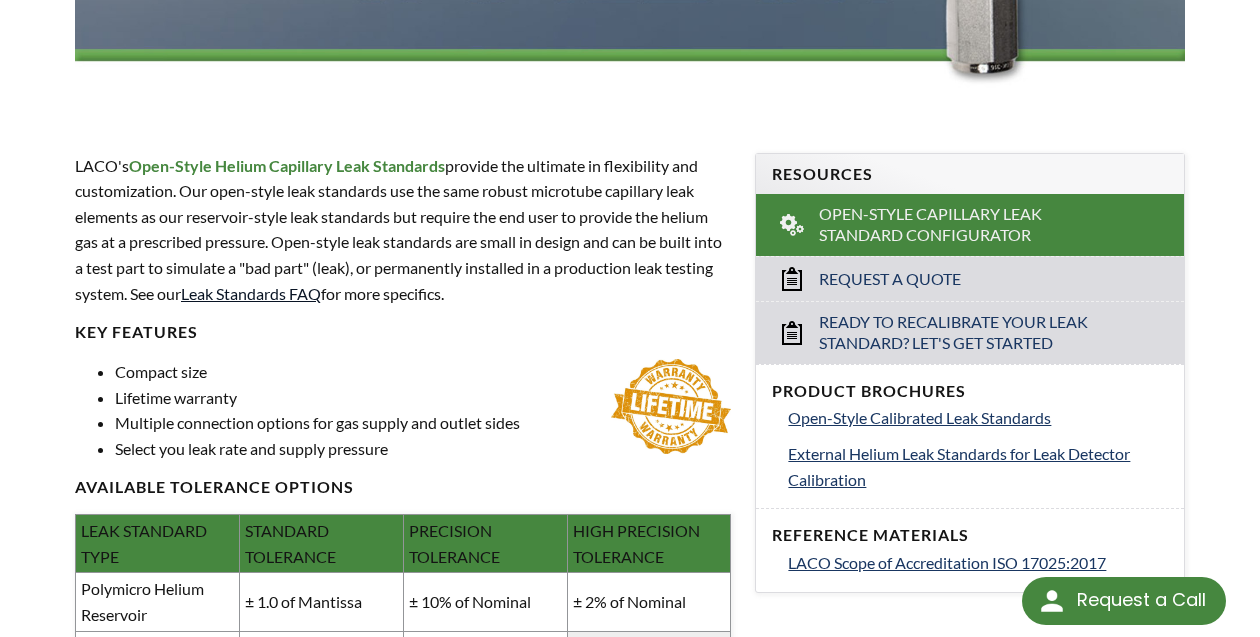 click on "Leak Standards FAQ" at bounding box center [251, 293] 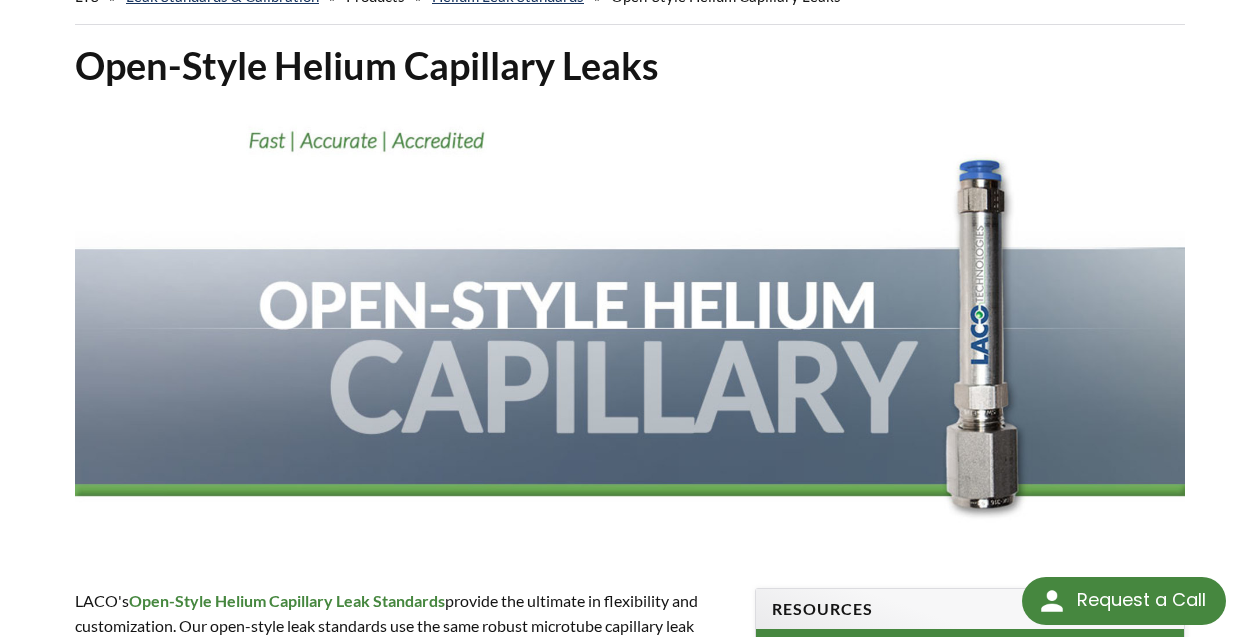 scroll, scrollTop: 0, scrollLeft: 0, axis: both 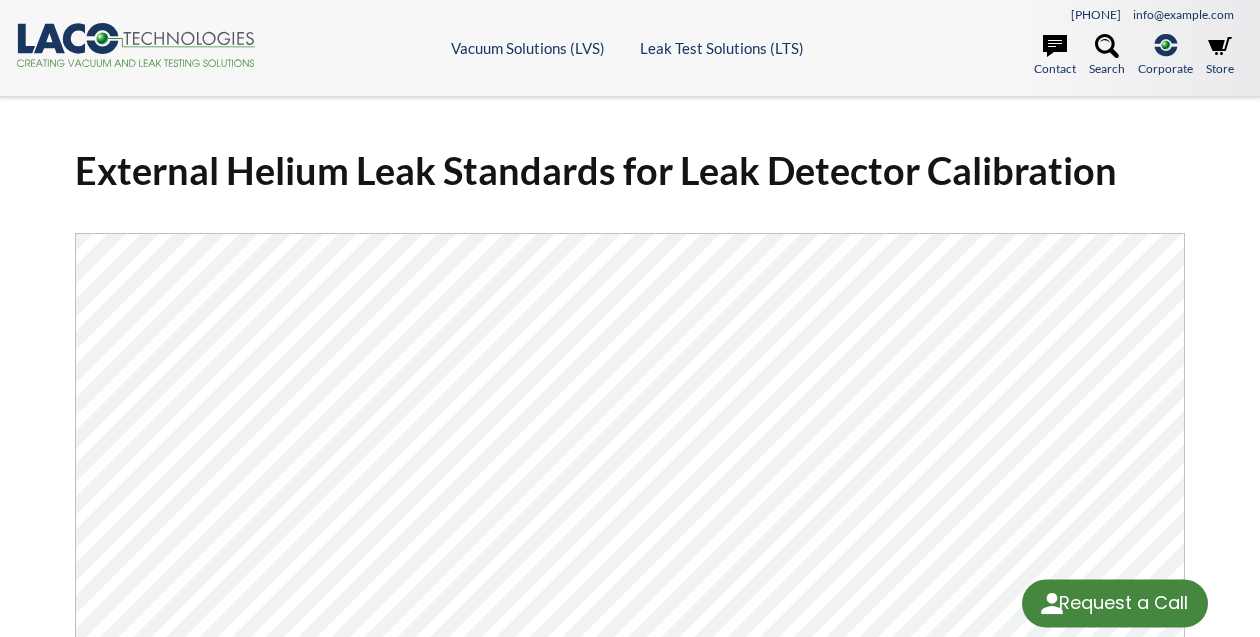 select 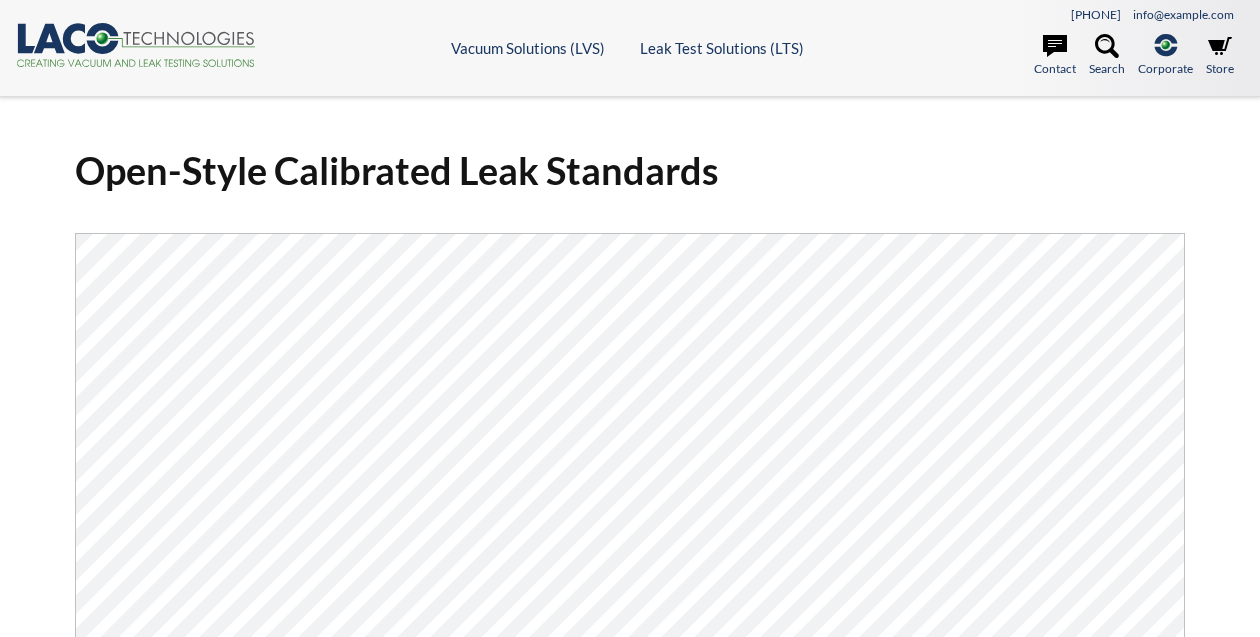 scroll, scrollTop: 0, scrollLeft: 0, axis: both 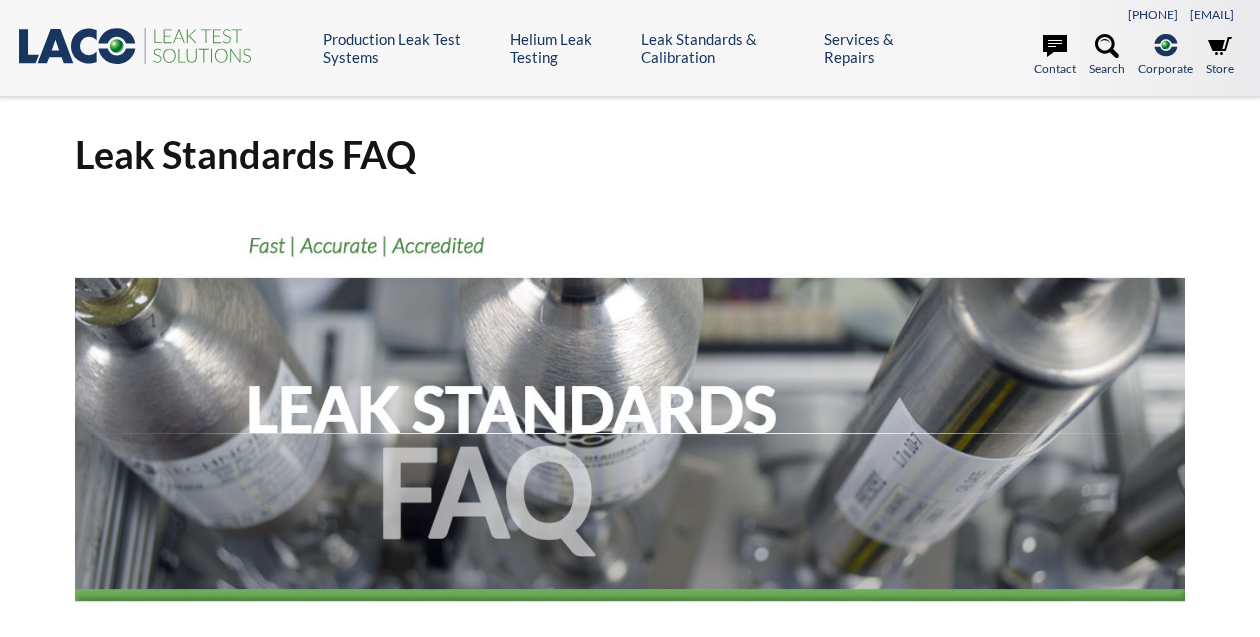 select 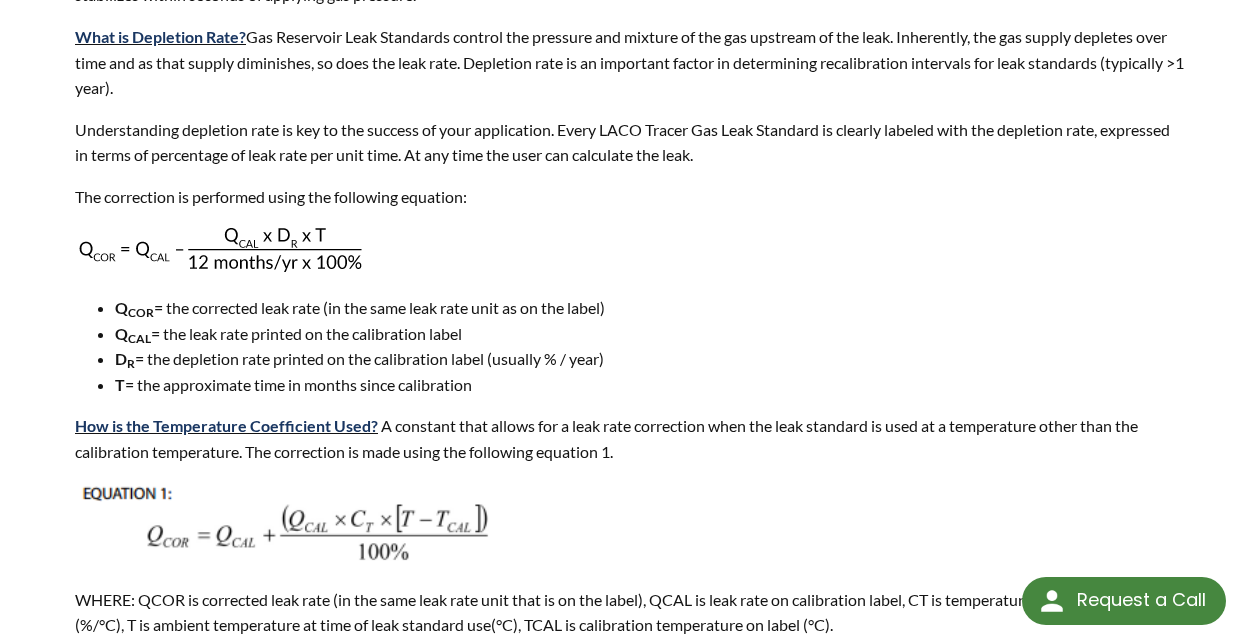 scroll, scrollTop: 1266, scrollLeft: 0, axis: vertical 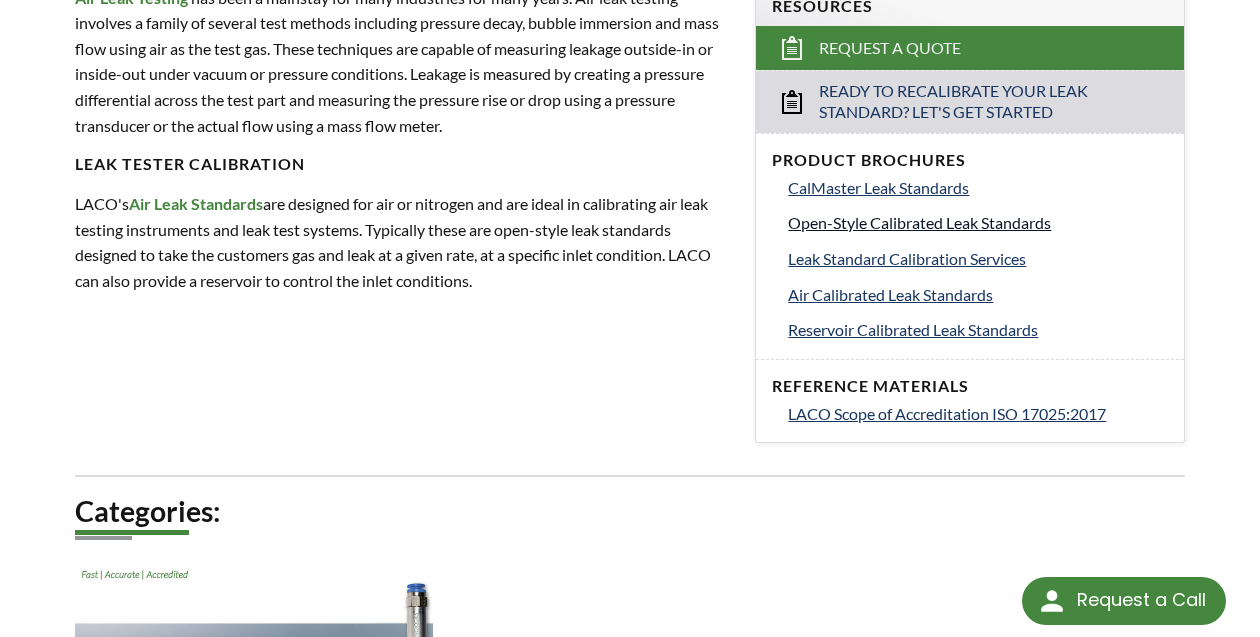 click on "Open-Style Calibrated Leak Standards" at bounding box center [919, 222] 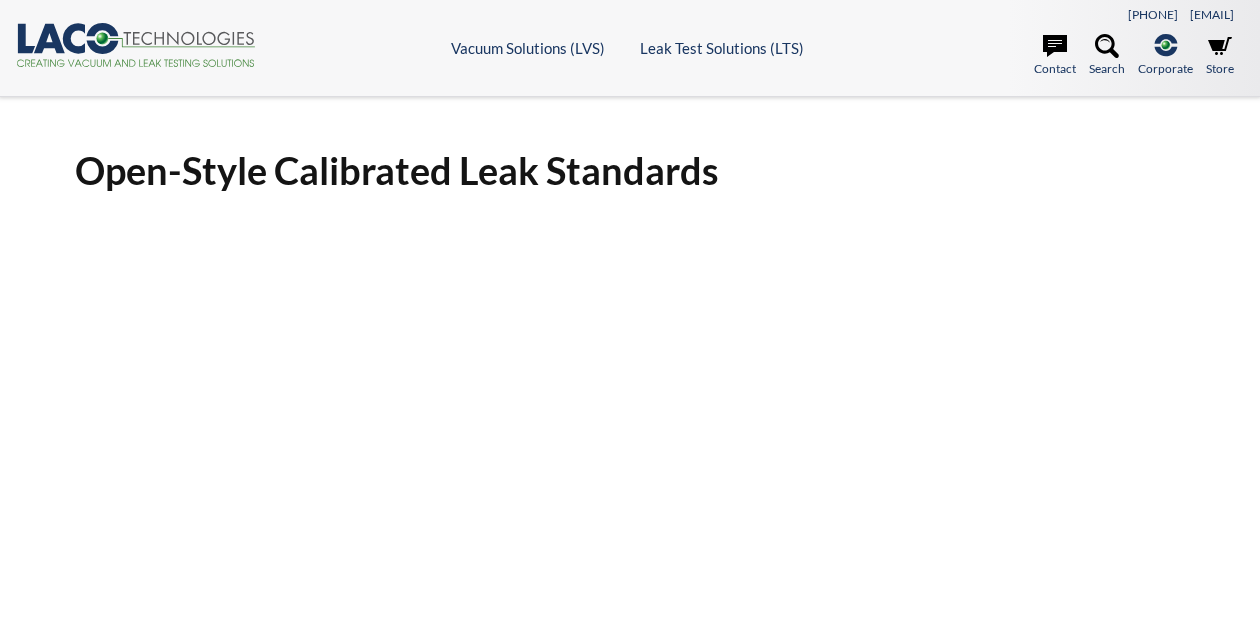 scroll, scrollTop: 0, scrollLeft: 0, axis: both 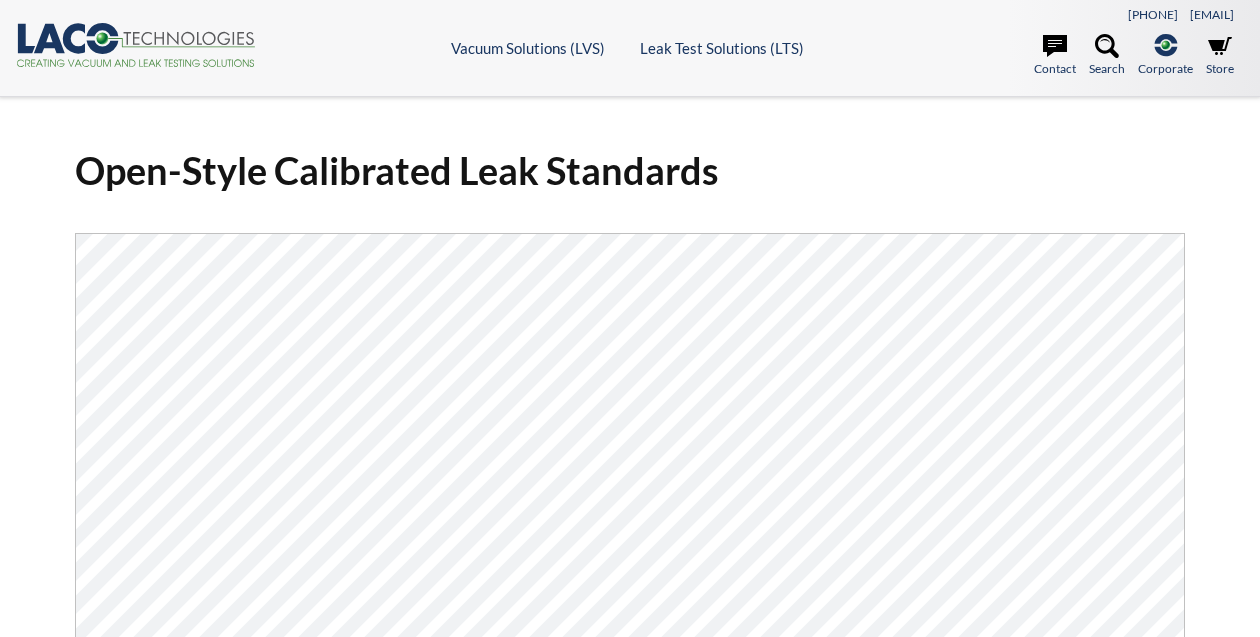 select 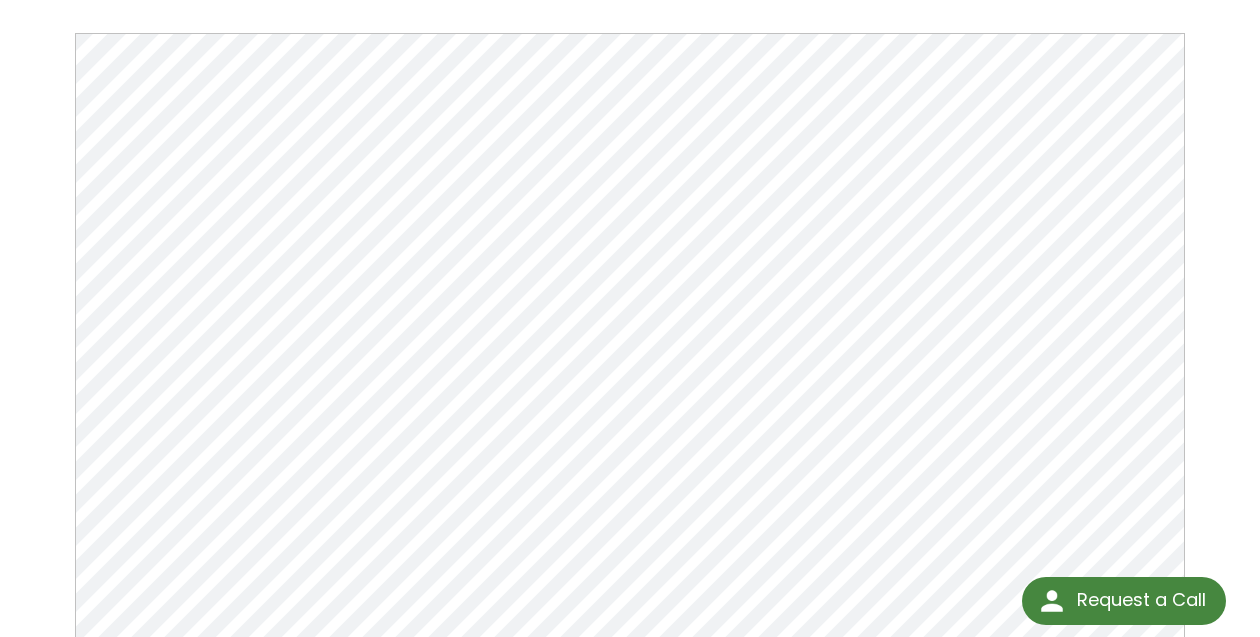 scroll, scrollTop: 266, scrollLeft: 0, axis: vertical 